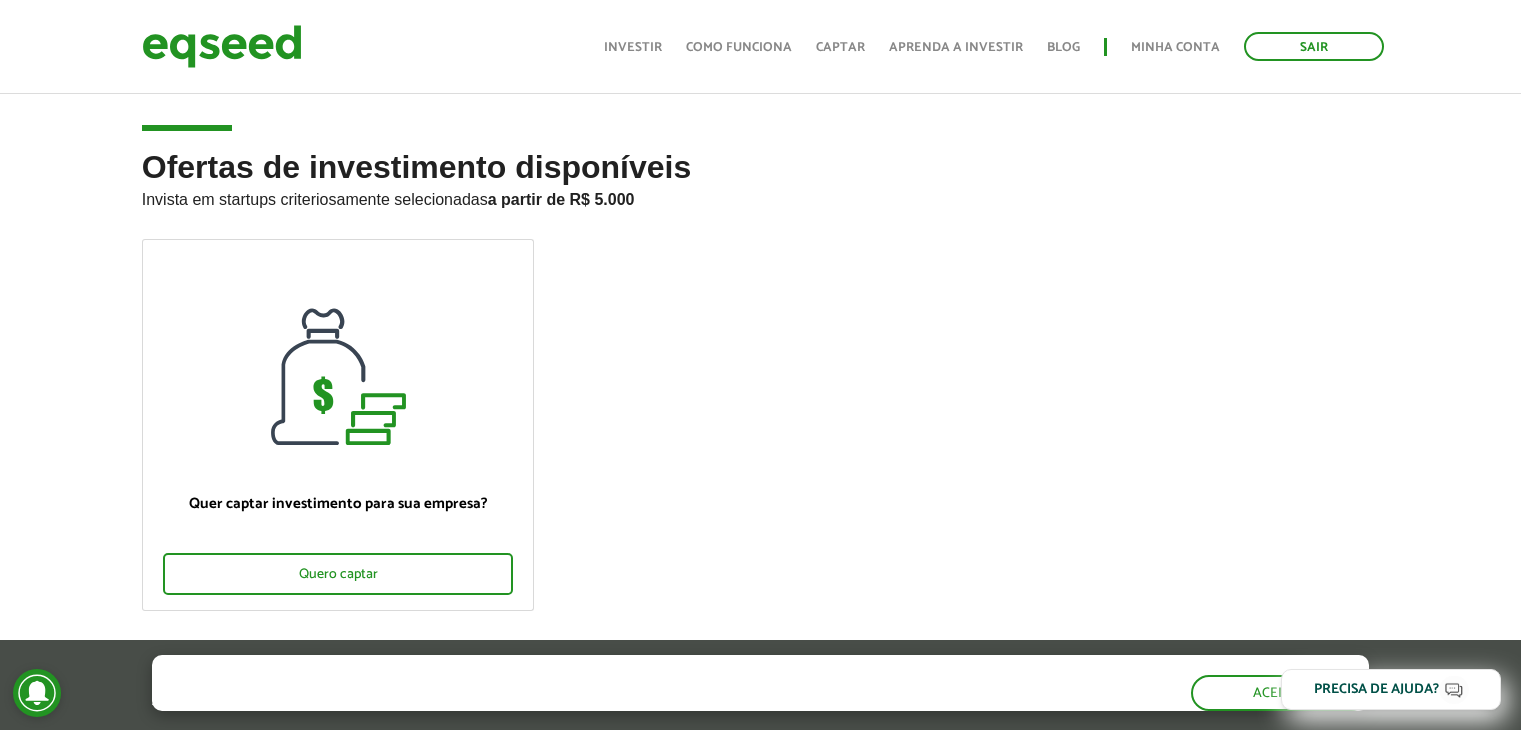scroll, scrollTop: 800, scrollLeft: 0, axis: vertical 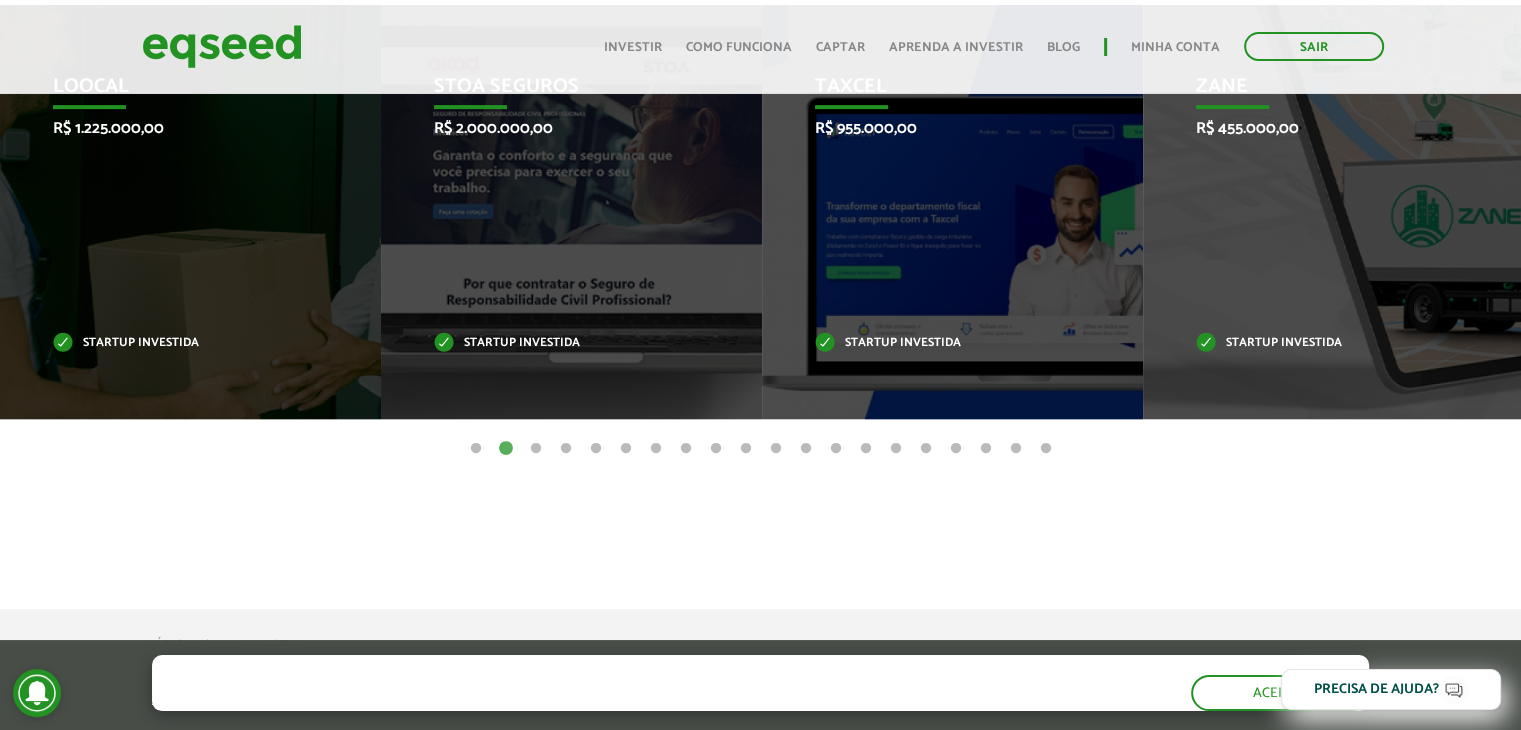 click on "13" at bounding box center [836, 449] 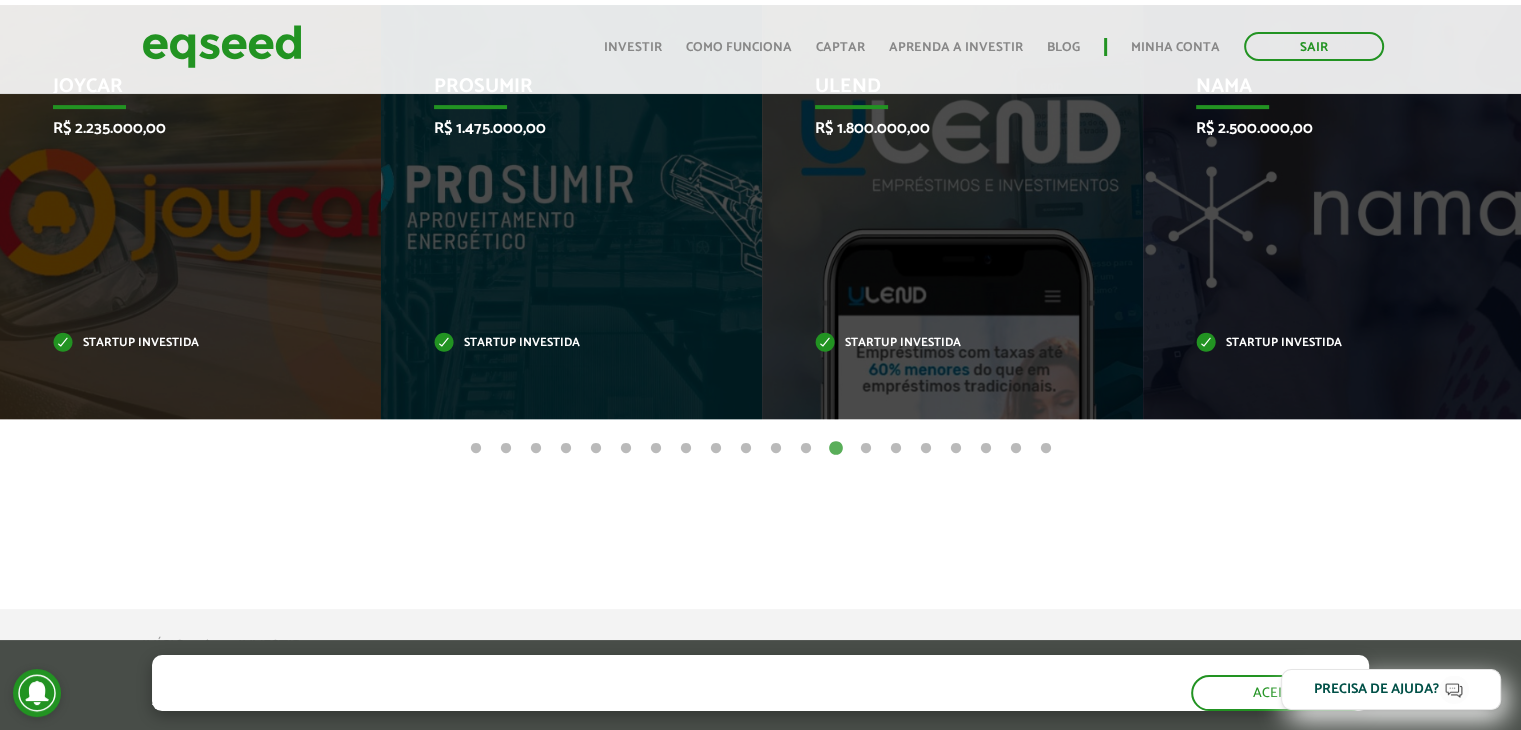 click on "17" at bounding box center (956, 449) 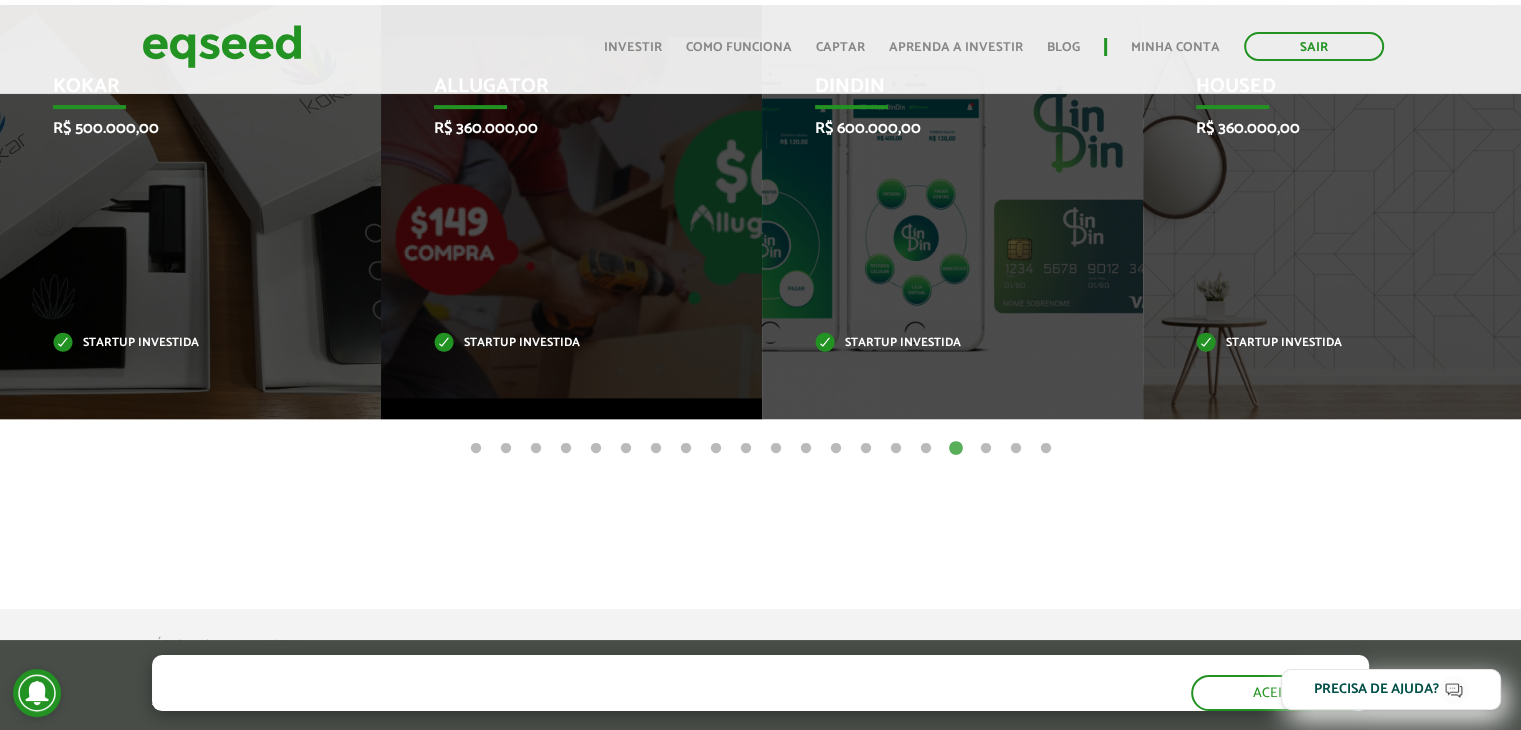 click on "20" at bounding box center (1046, 449) 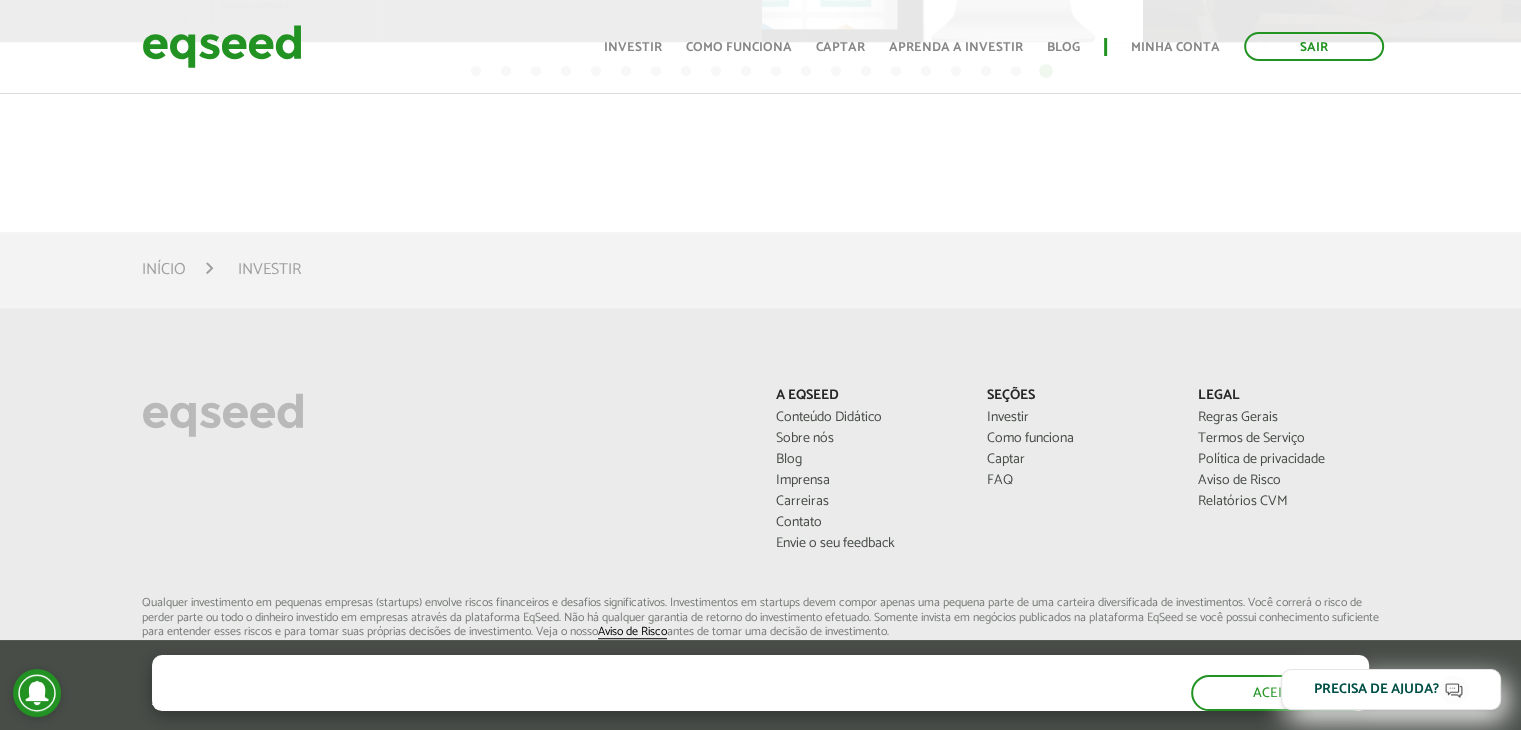 scroll, scrollTop: 1300, scrollLeft: 0, axis: vertical 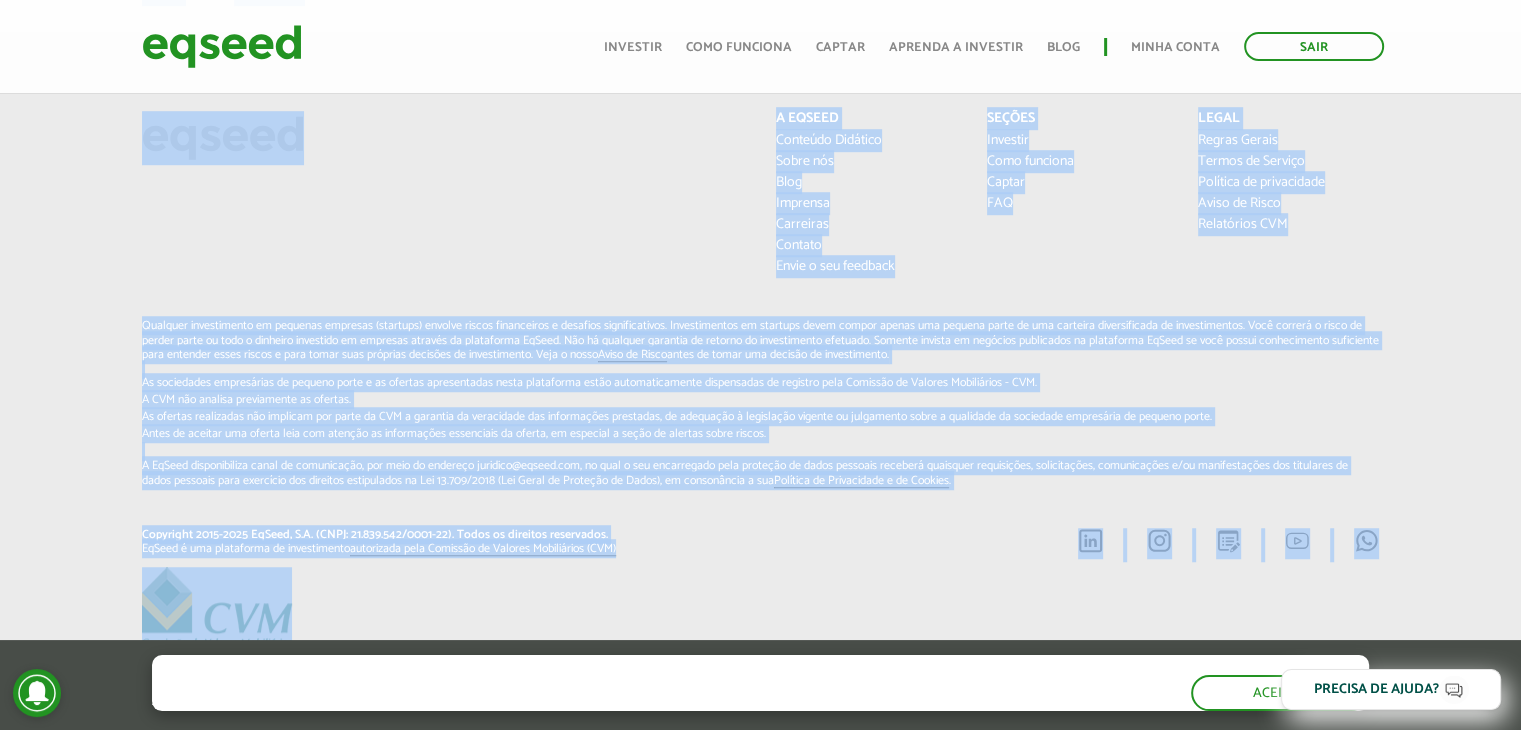 drag, startPoint x: 68, startPoint y: 129, endPoint x: 811, endPoint y: 564, distance: 860.9727 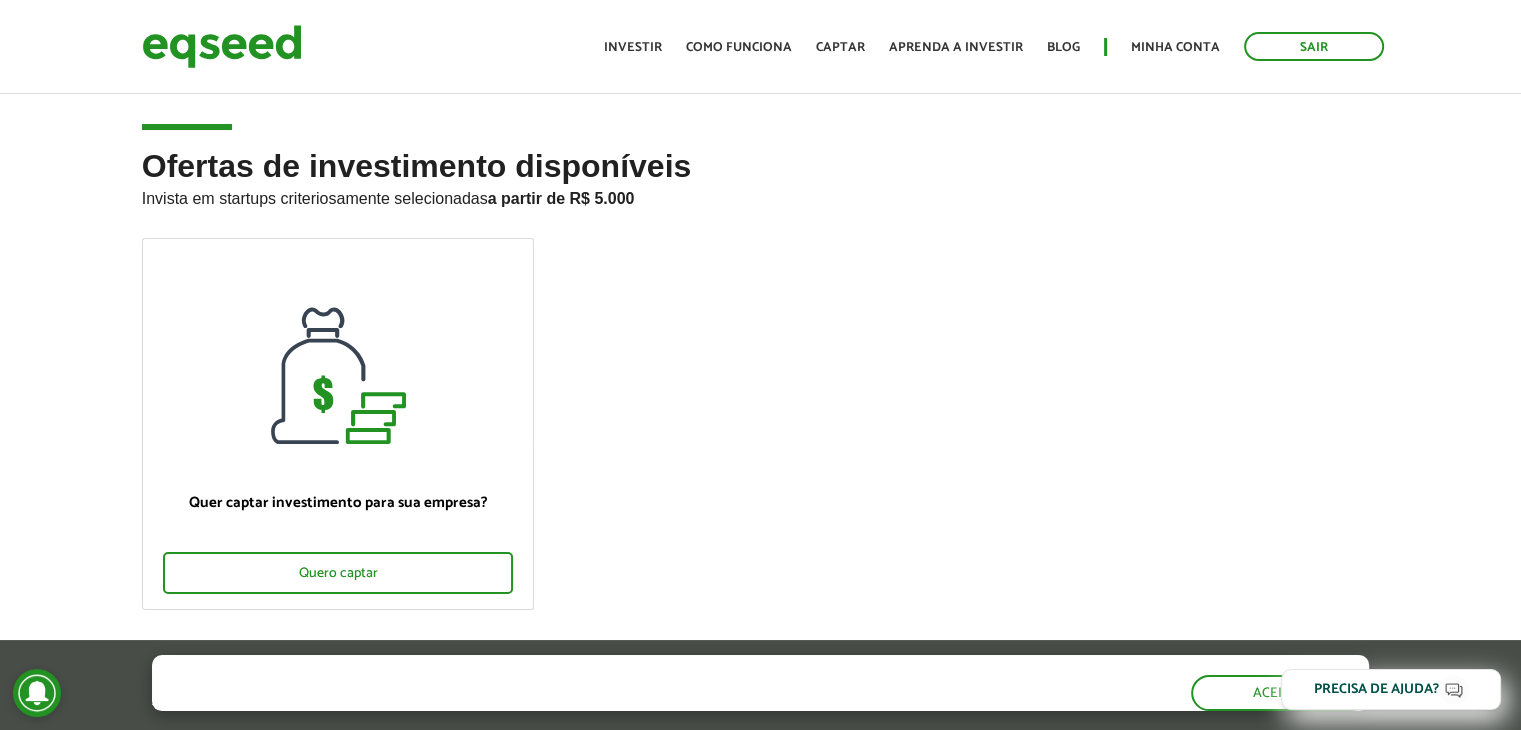 scroll, scrollTop: 0, scrollLeft: 0, axis: both 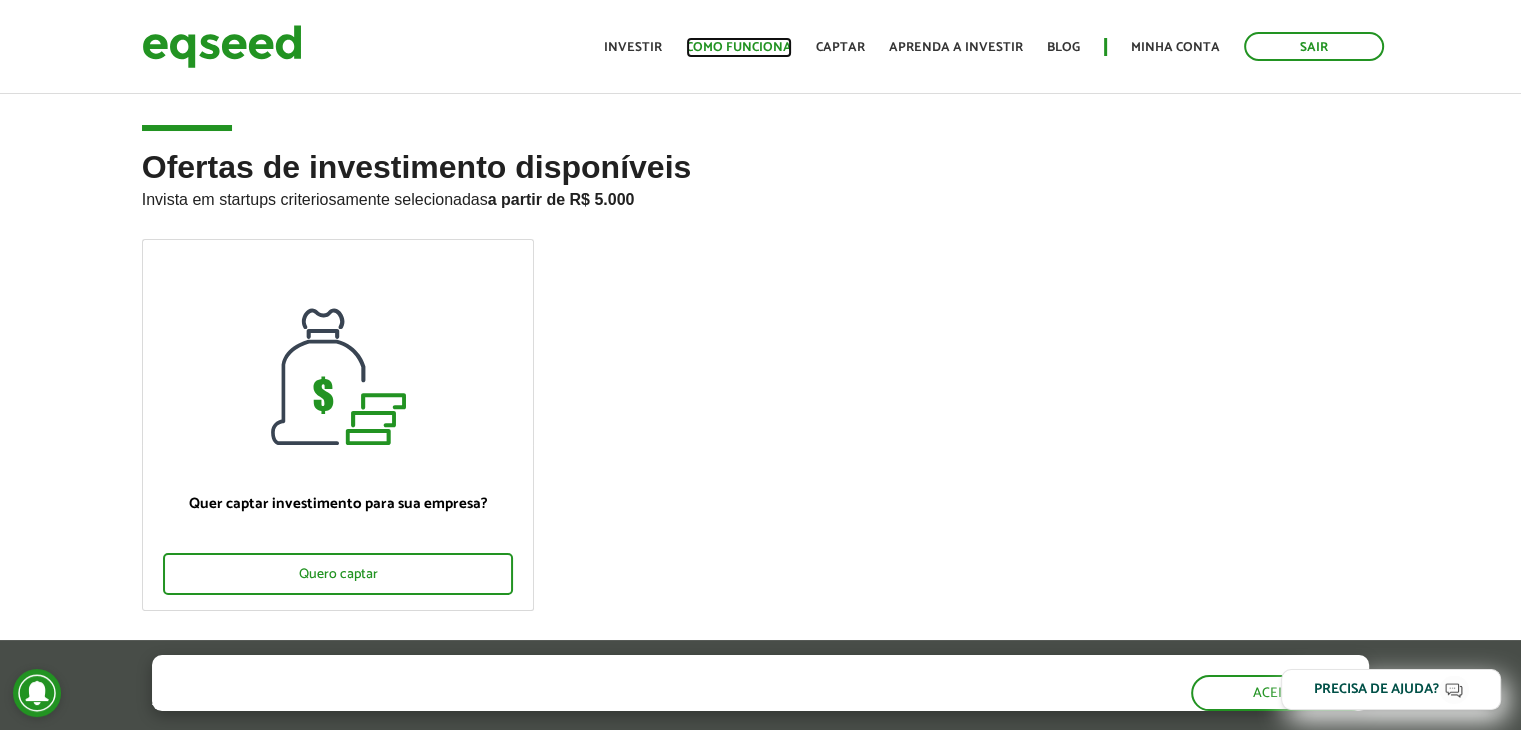 click on "Como funciona" at bounding box center [739, 47] 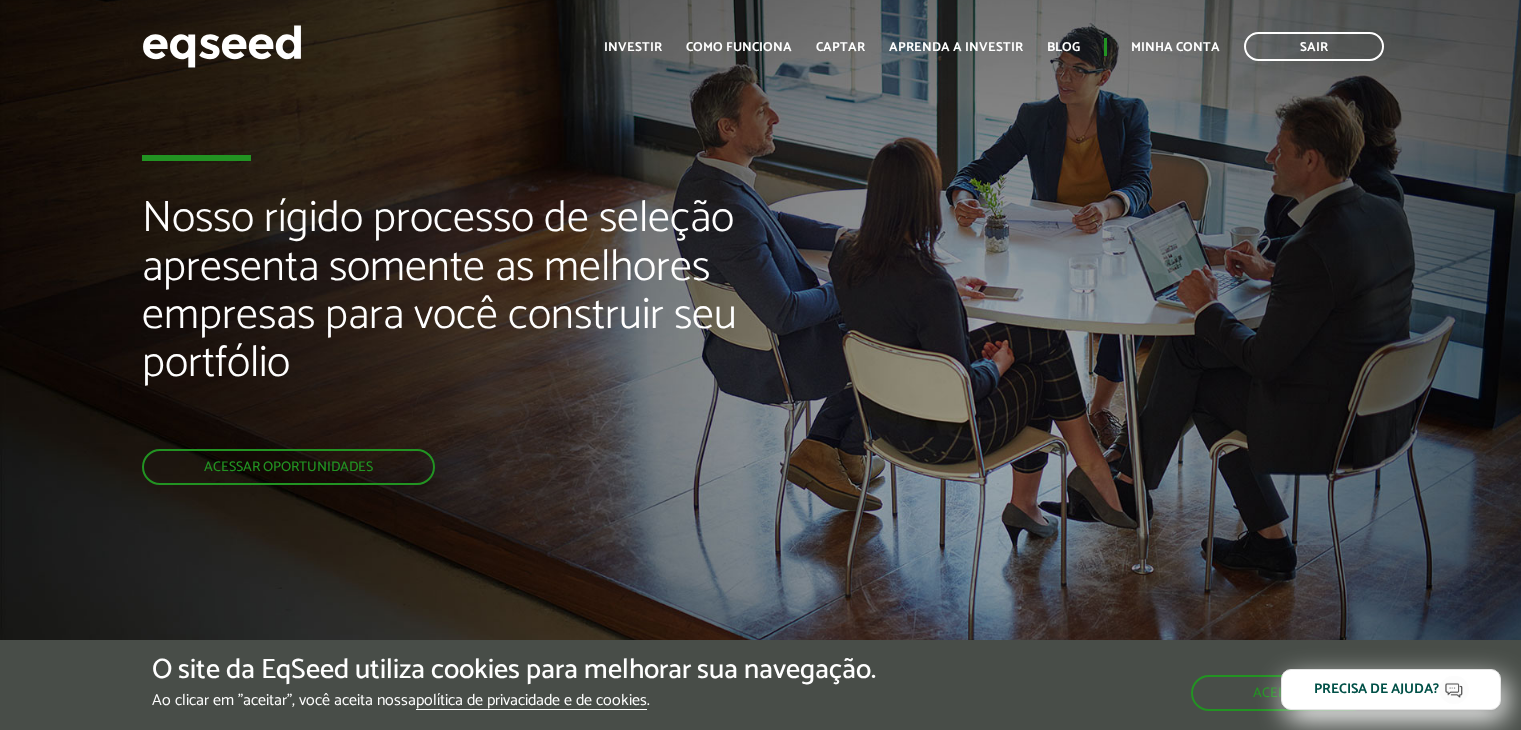 scroll, scrollTop: 0, scrollLeft: 0, axis: both 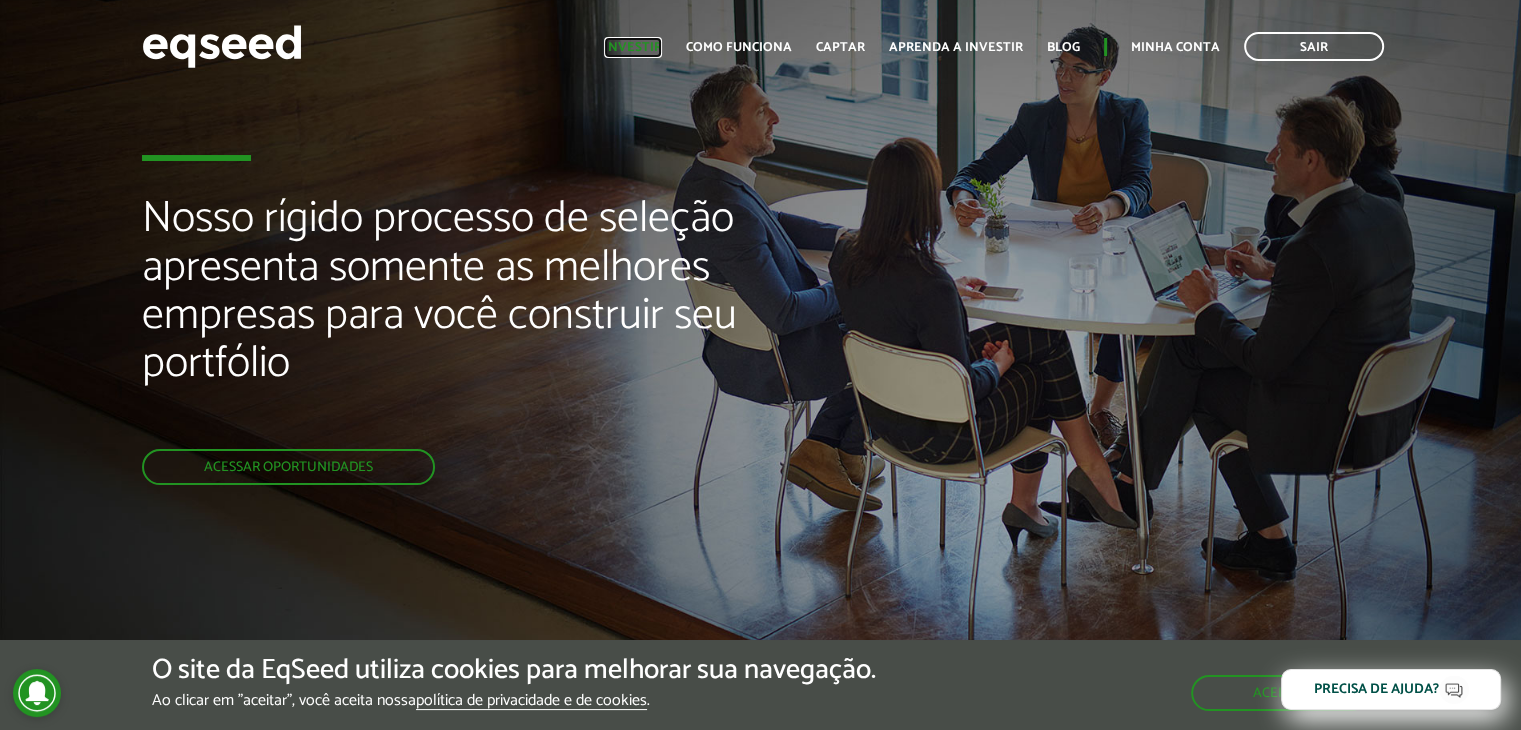 click on "Investir" at bounding box center (633, 47) 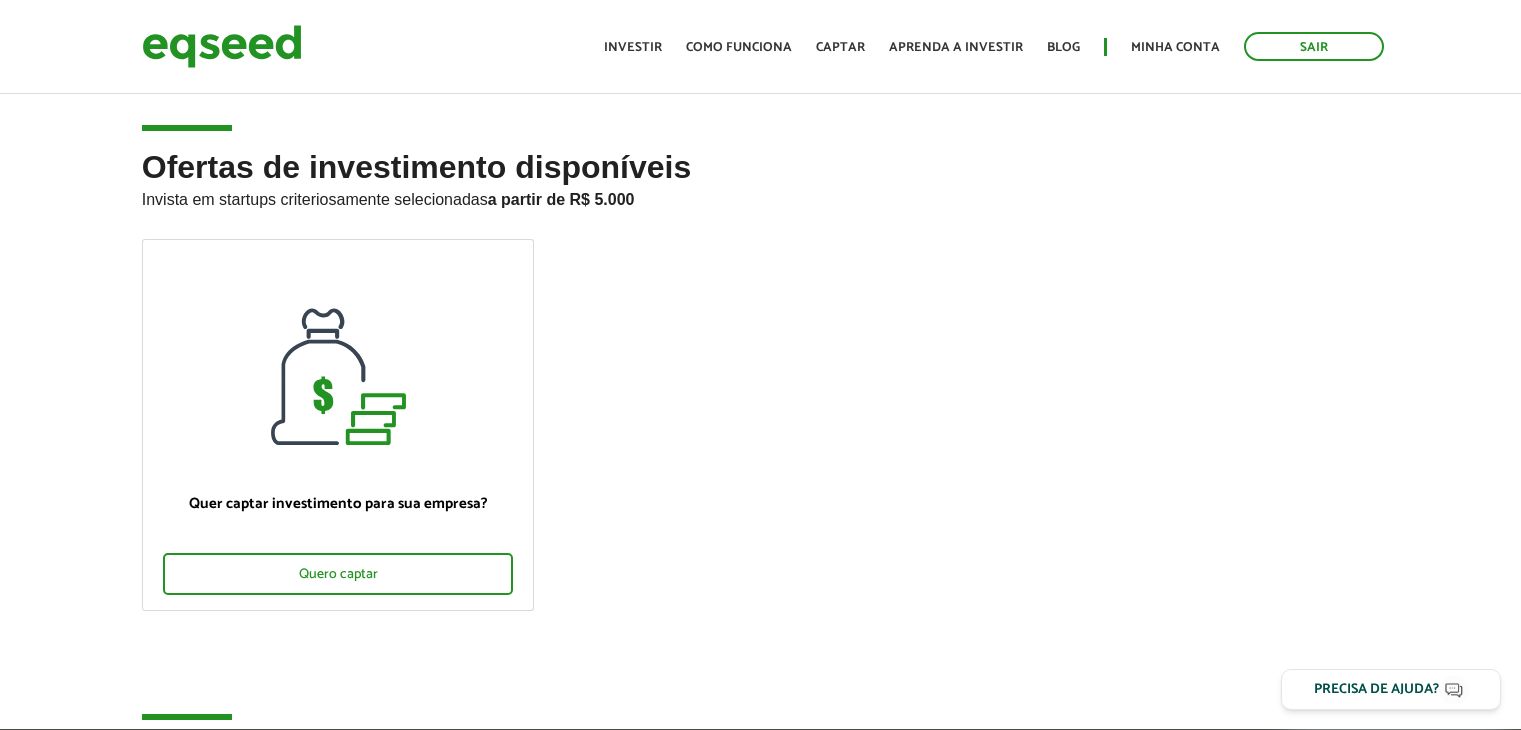 scroll, scrollTop: 0, scrollLeft: 0, axis: both 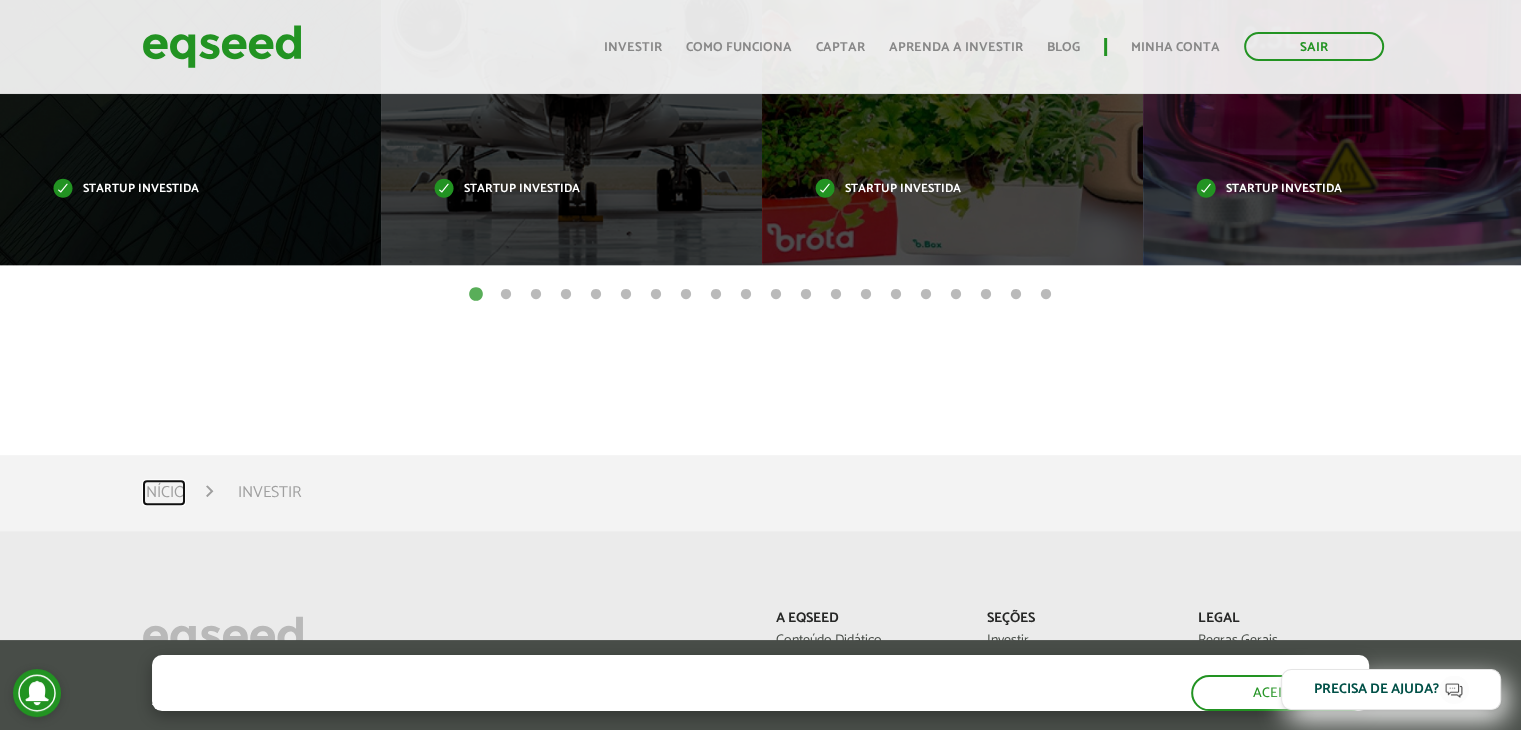 click on "Início" at bounding box center (164, 493) 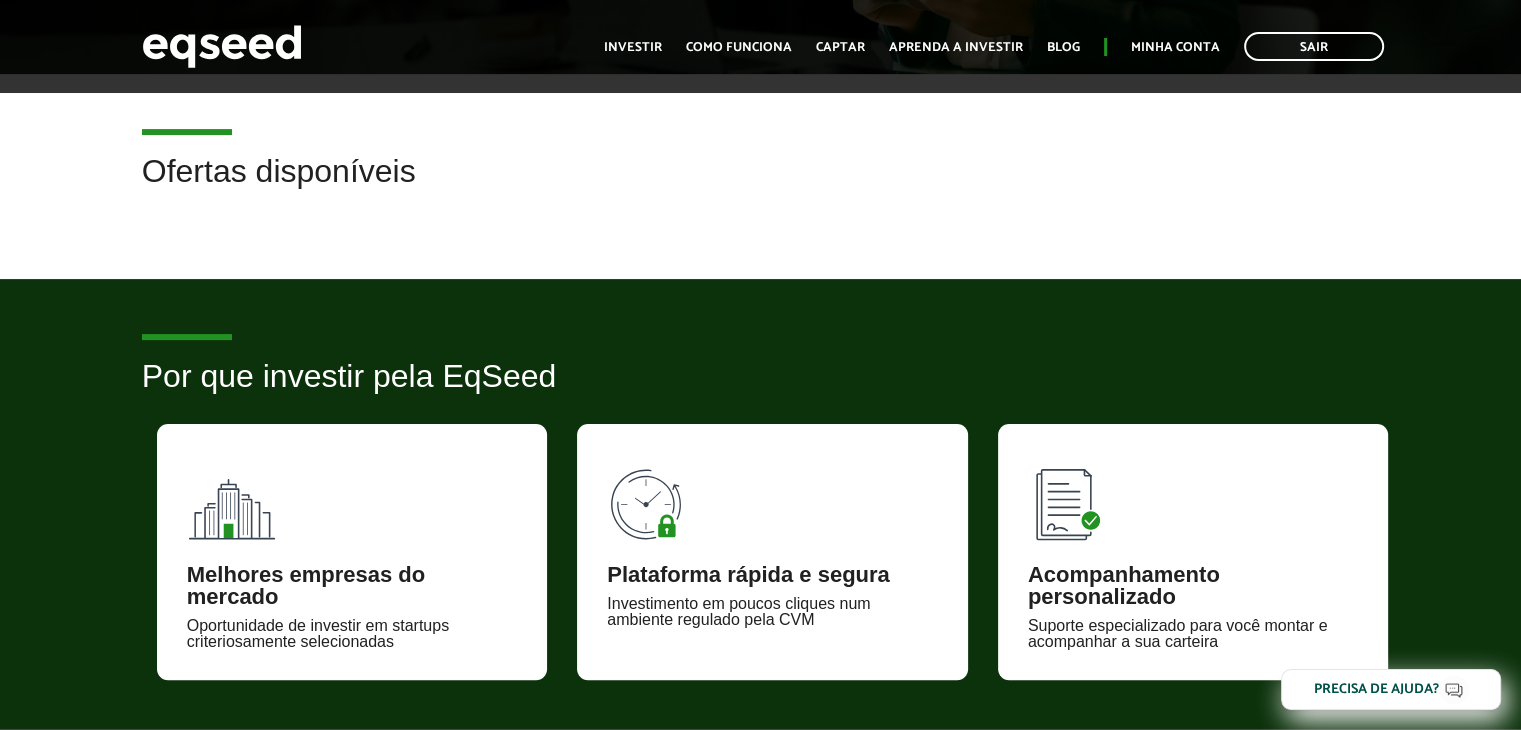 scroll, scrollTop: 500, scrollLeft: 0, axis: vertical 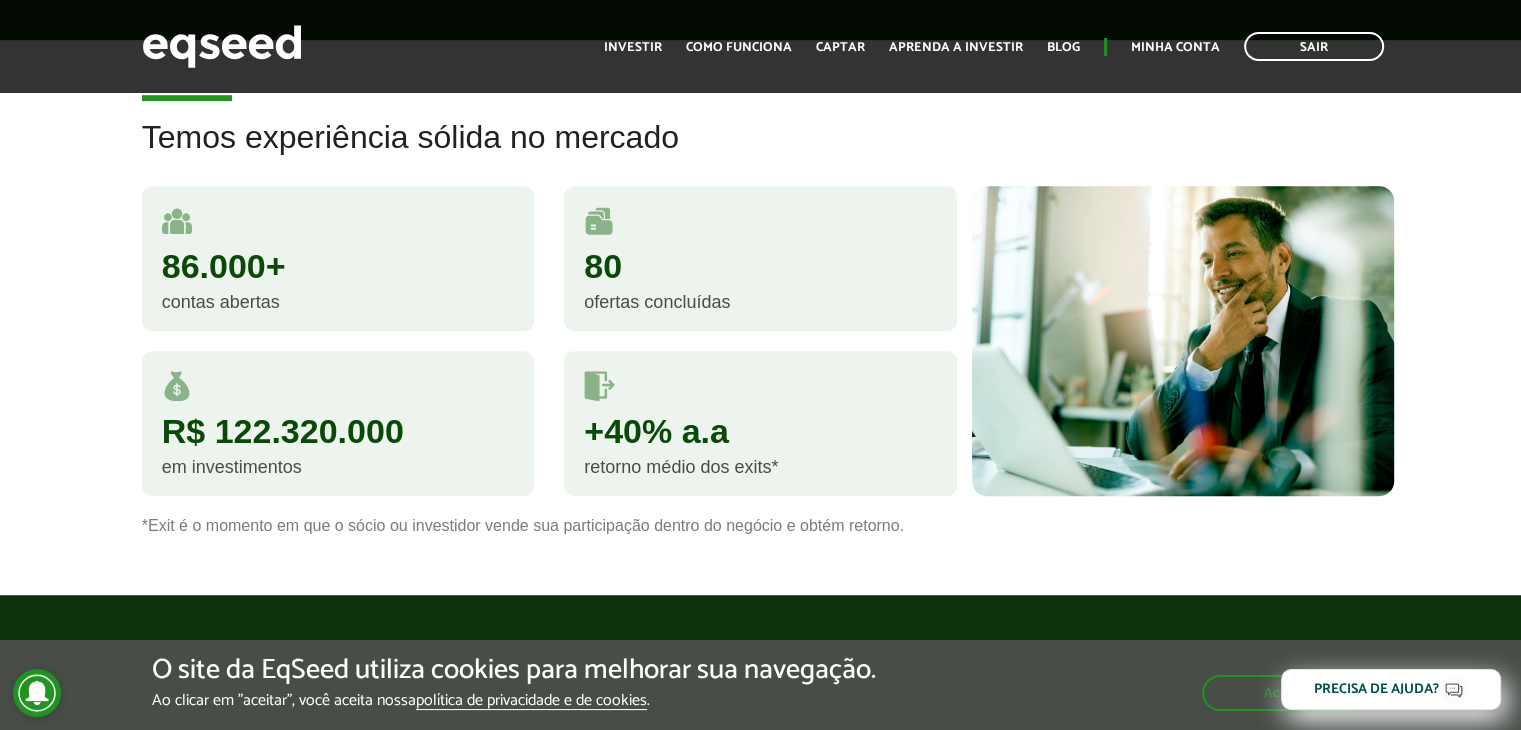 click on "86.000+" at bounding box center (338, 266) 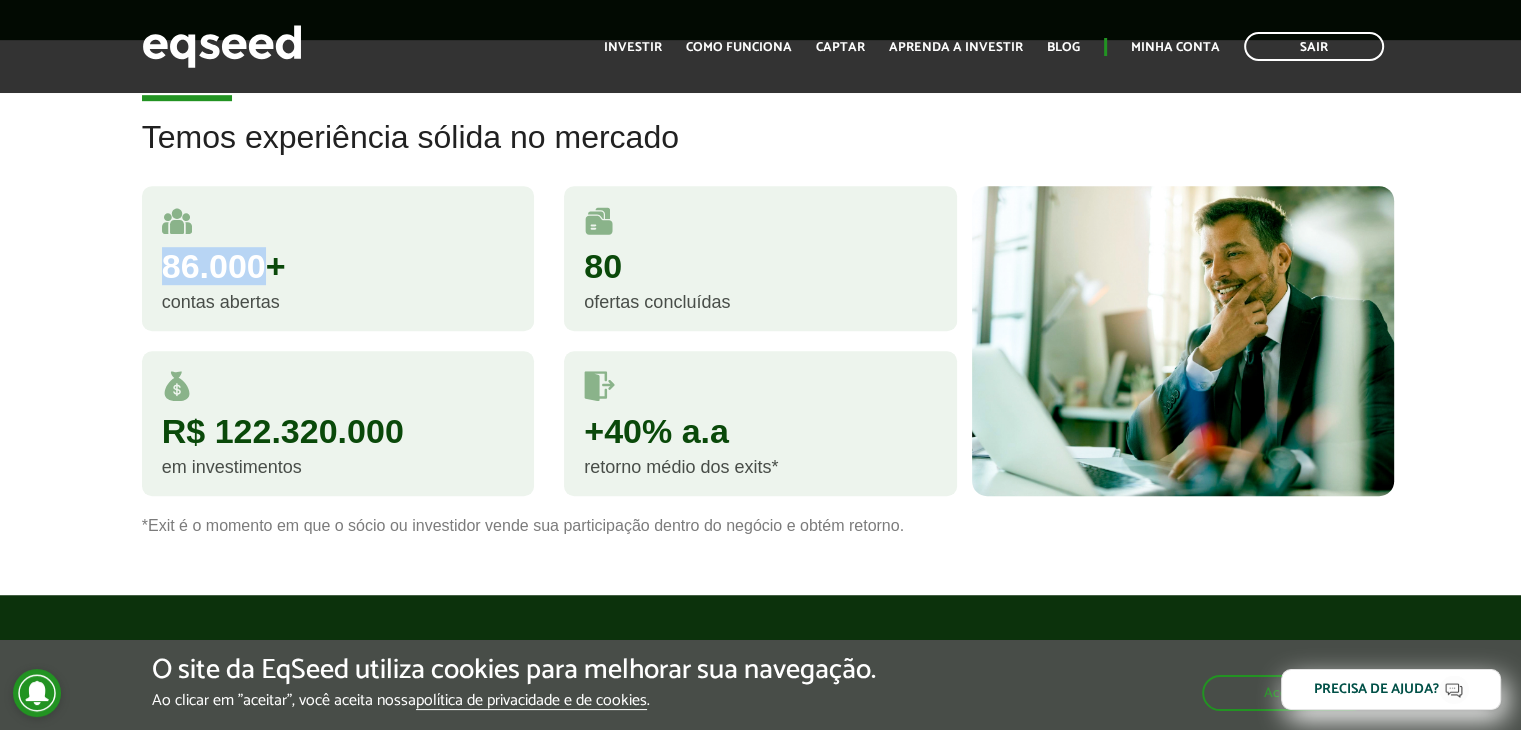click on "86.000+" at bounding box center (338, 266) 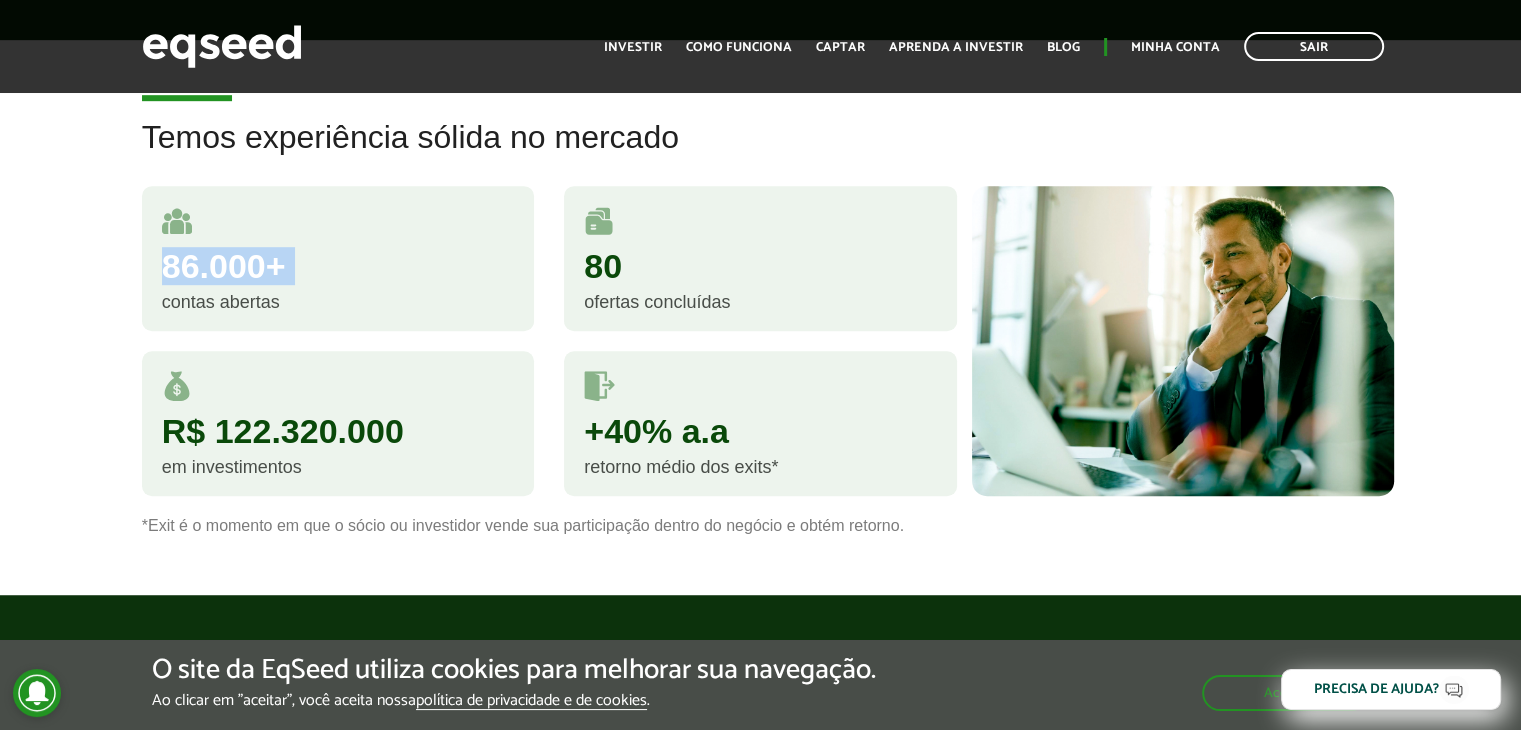 click on "86.000+" at bounding box center (338, 266) 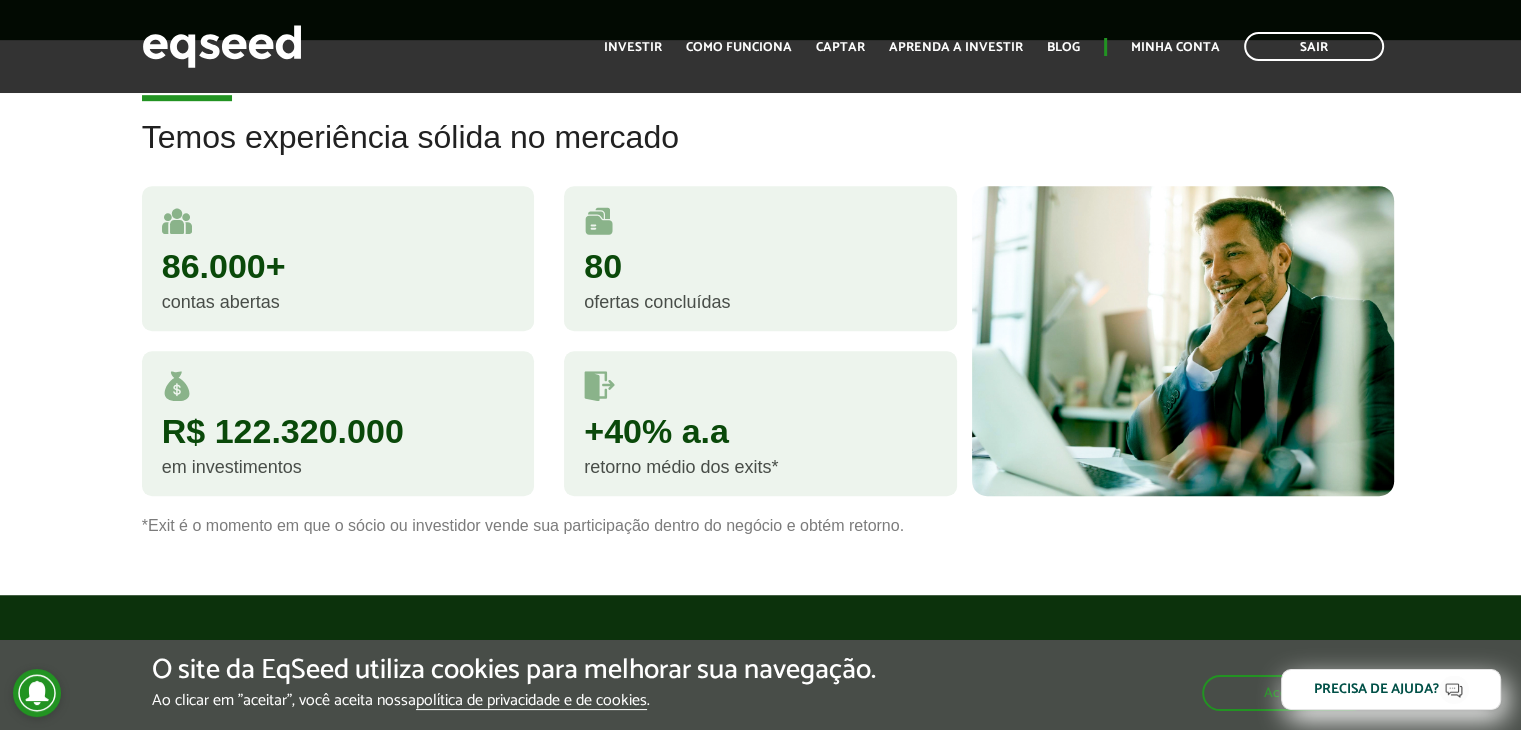 click on "80" at bounding box center (760, 266) 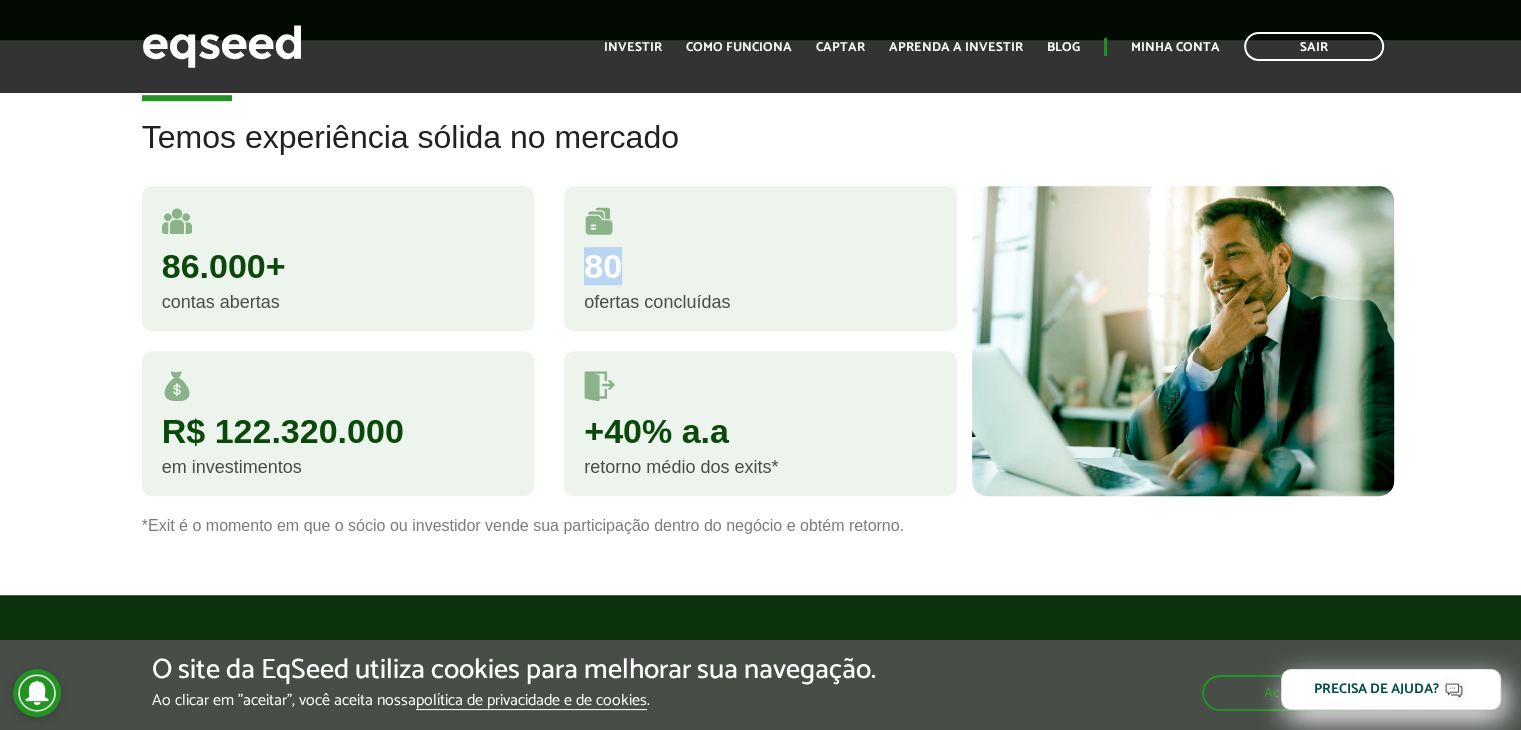click on "80" at bounding box center (760, 266) 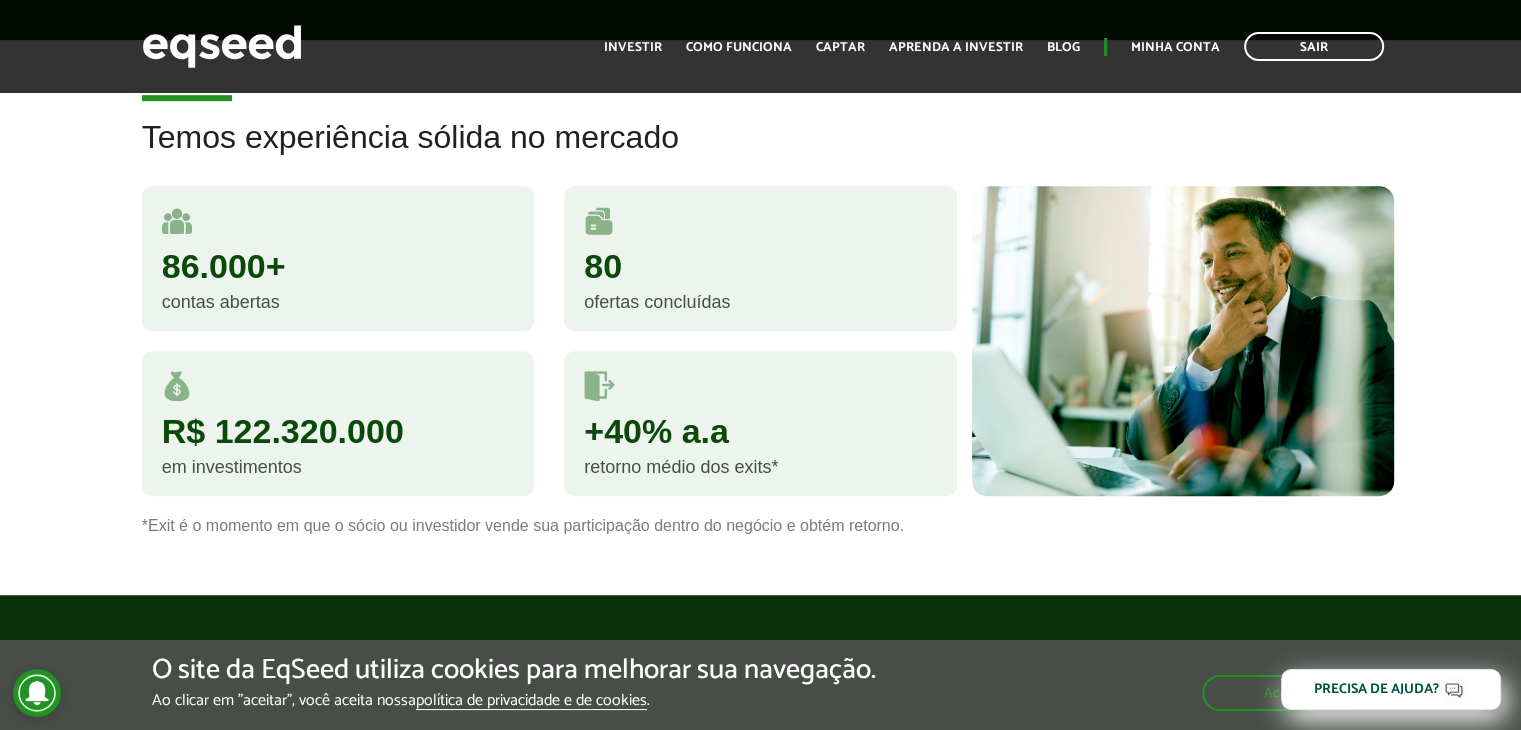 click on "ofertas concluídas" at bounding box center [760, 302] 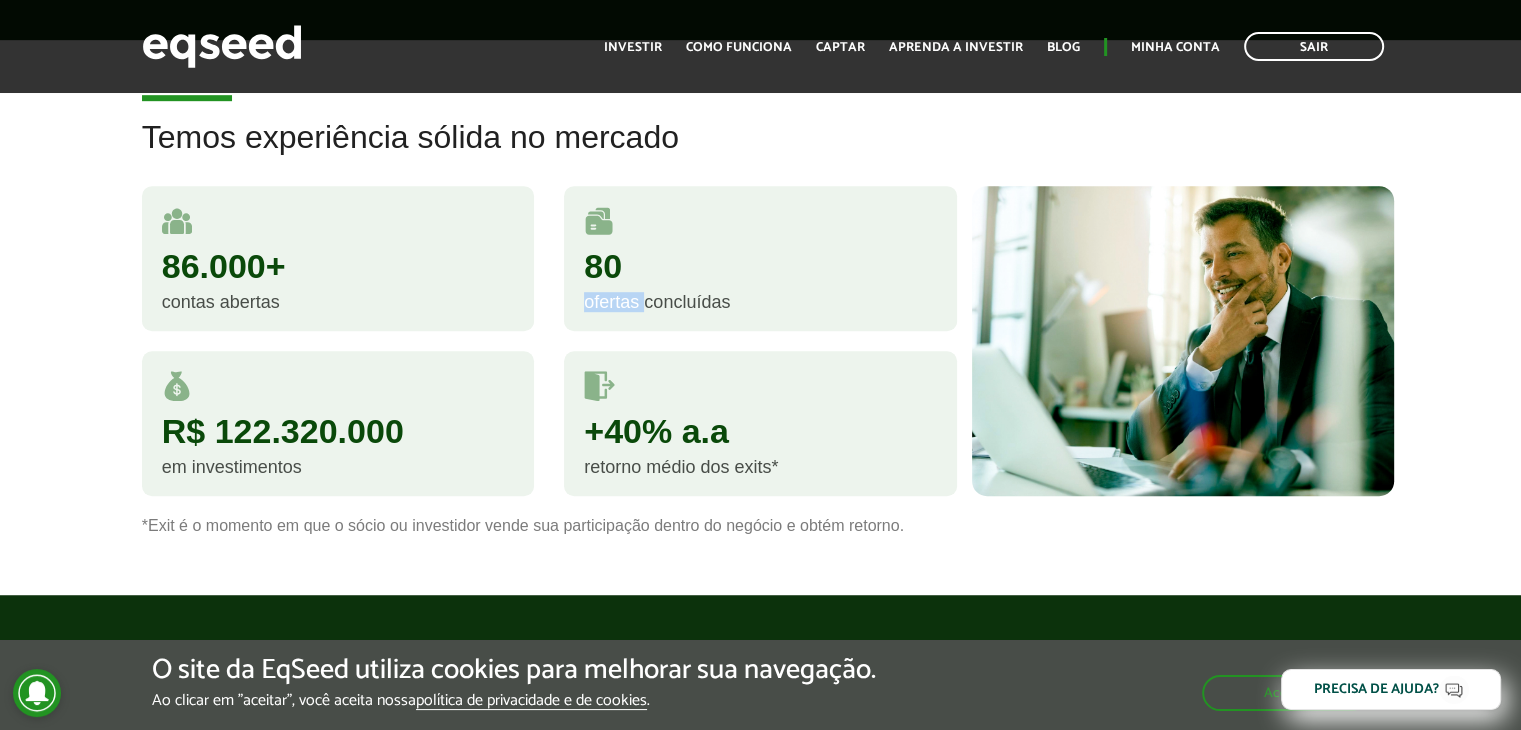click on "ofertas concluídas" at bounding box center (760, 302) 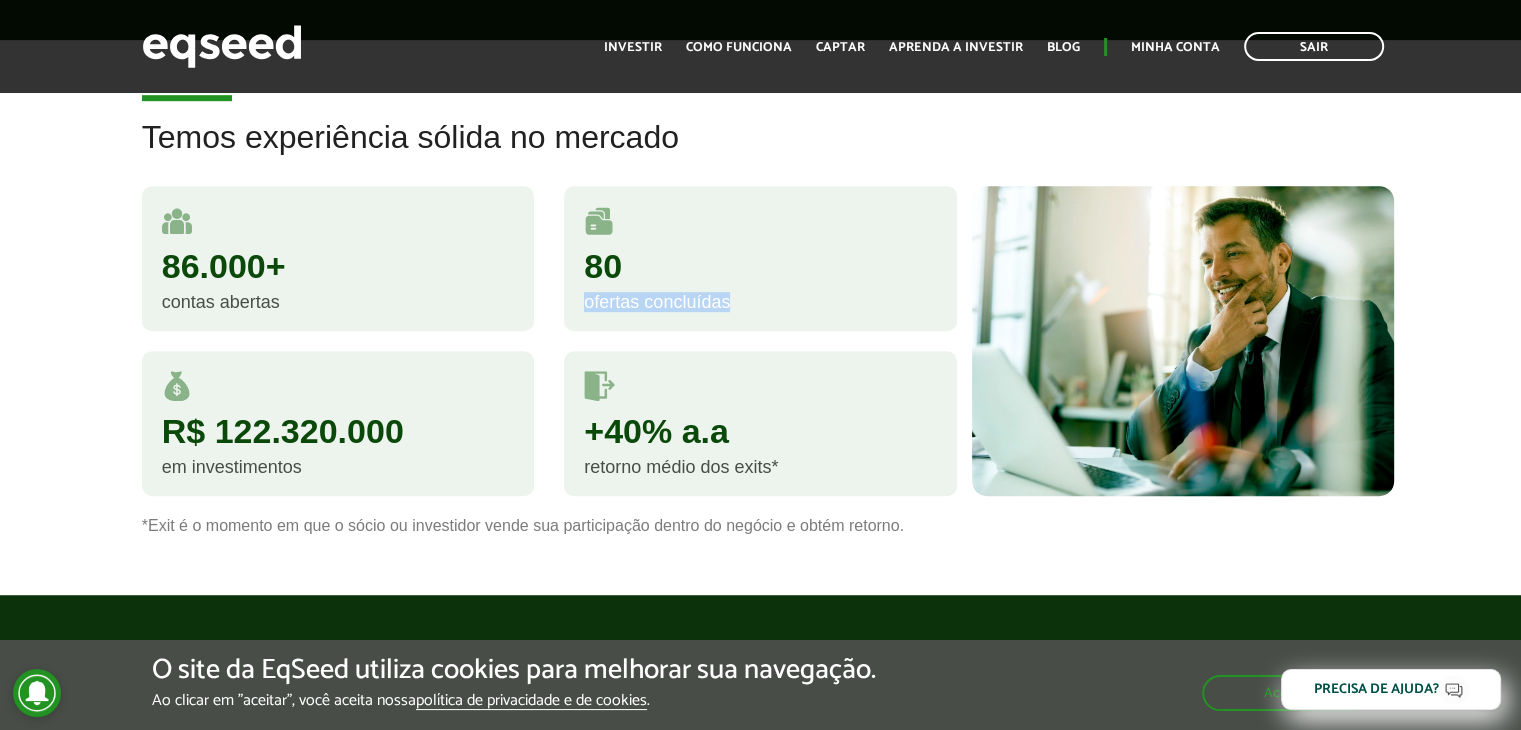 click on "ofertas concluídas" at bounding box center (760, 302) 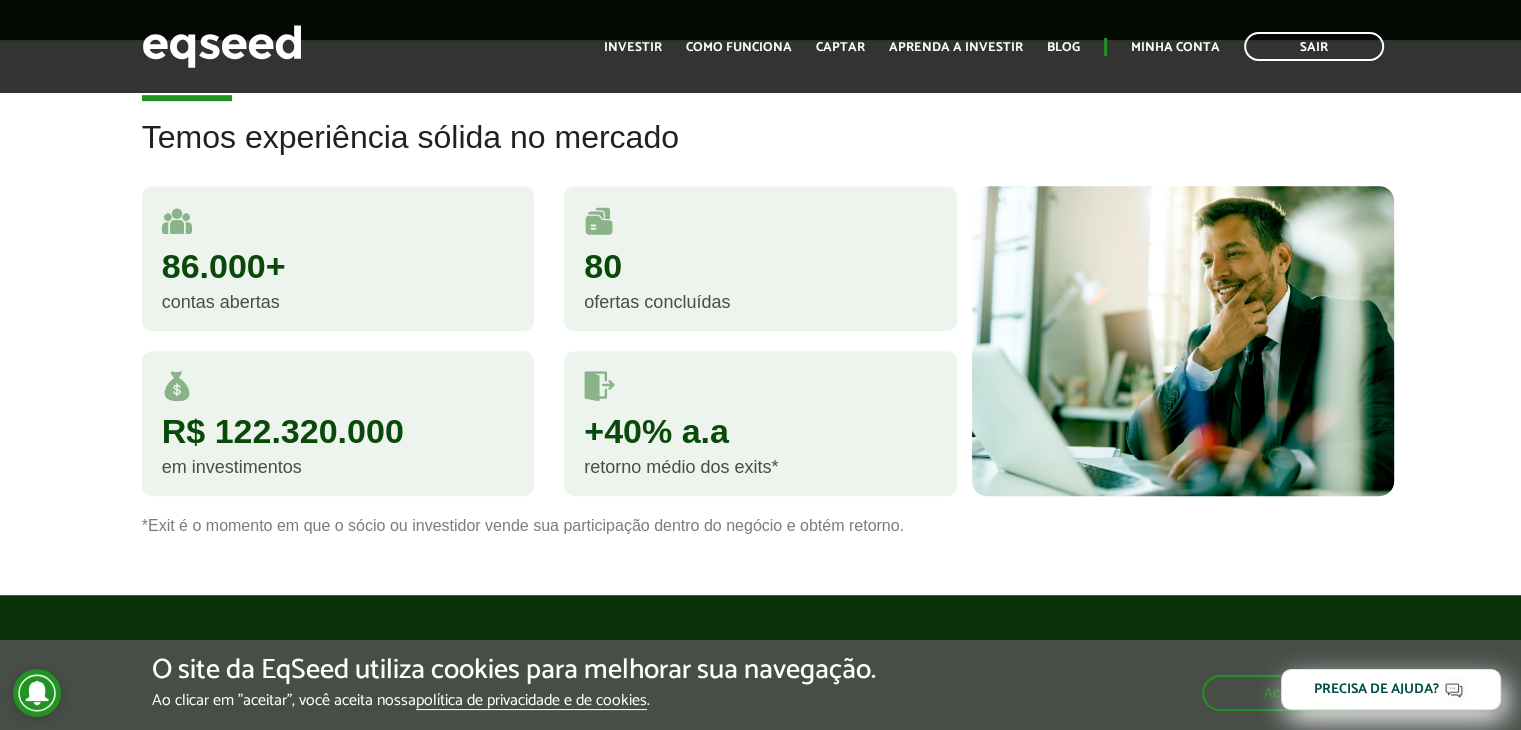 click on "R$ 122.320.000" at bounding box center (338, 431) 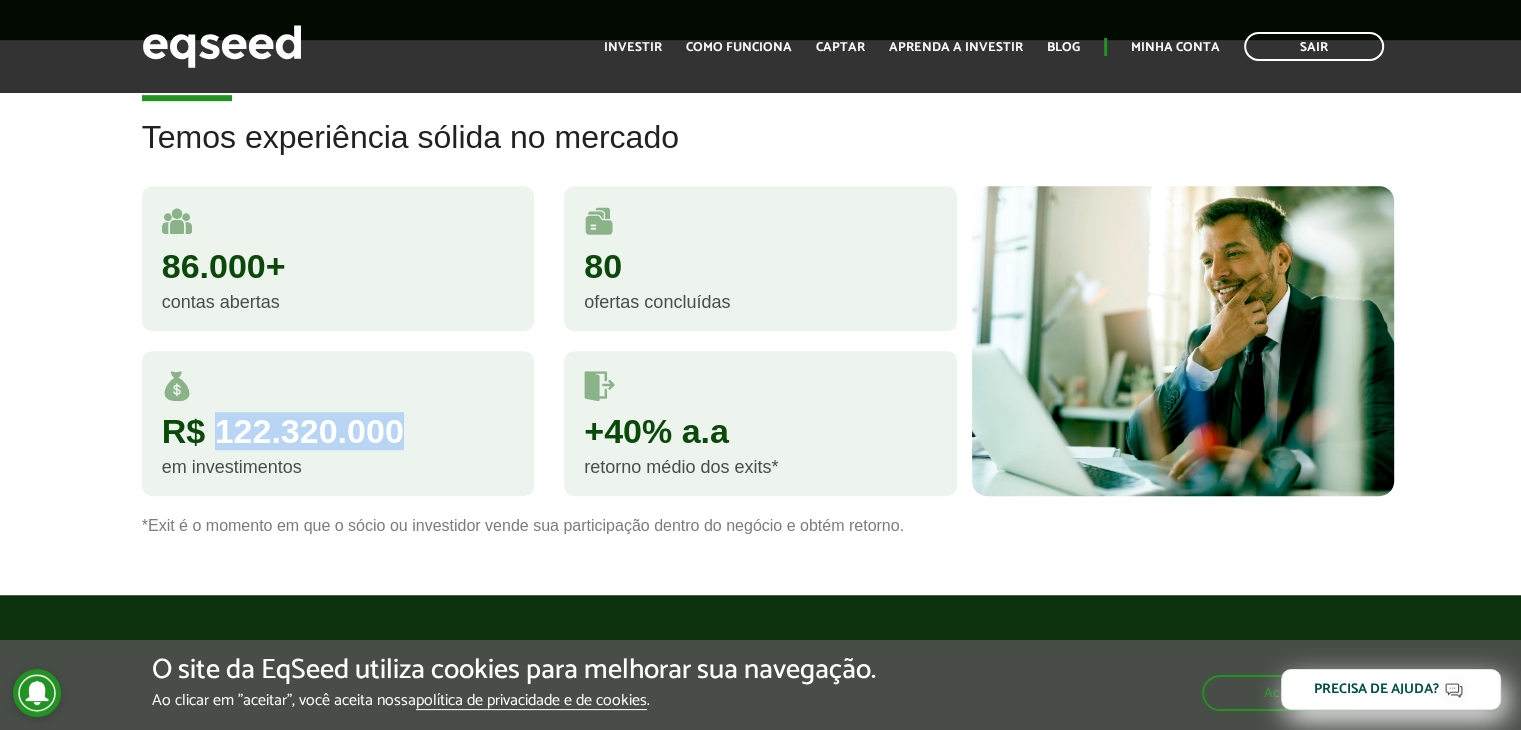 click on "R$ 122.320.000" at bounding box center (338, 431) 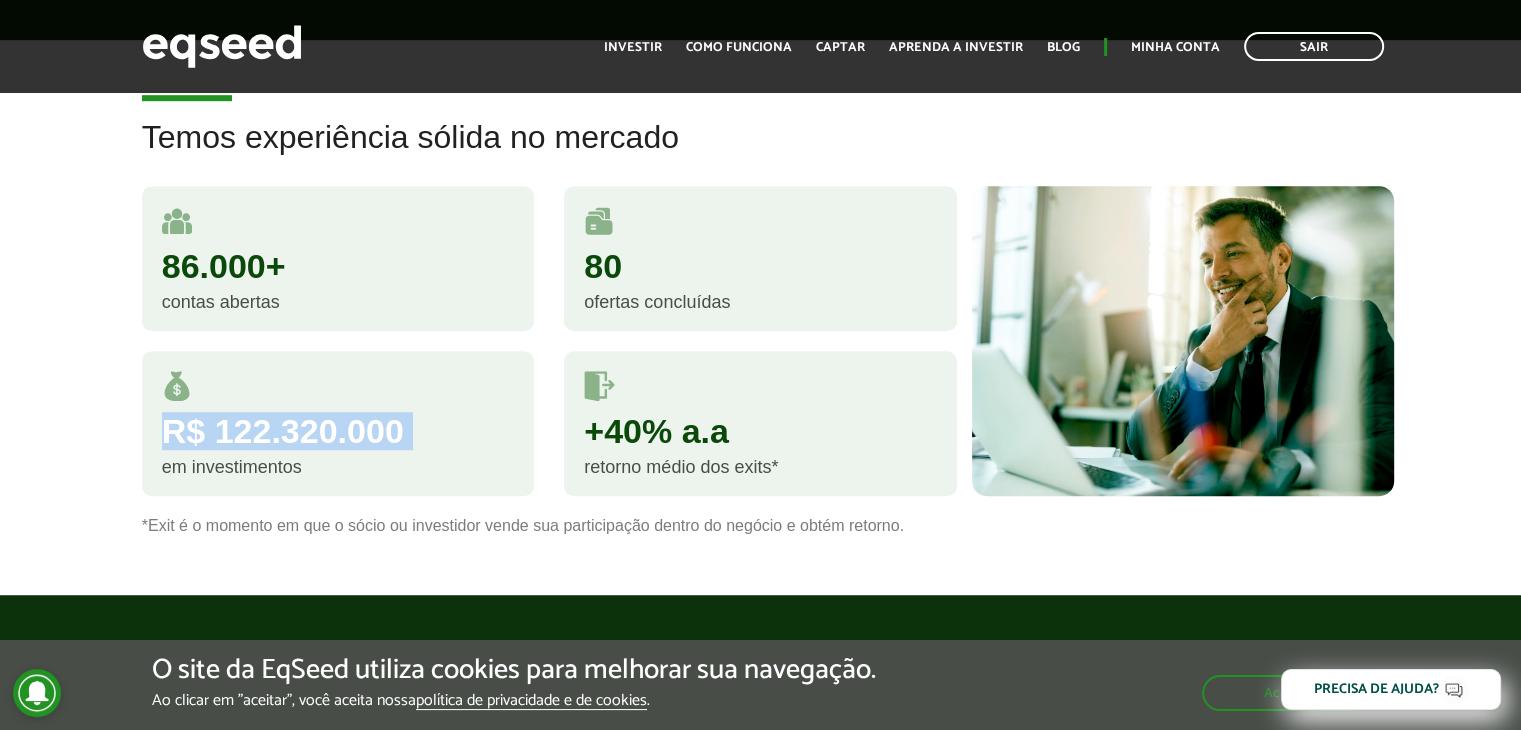 click on "R$ 122.320.000" at bounding box center (338, 431) 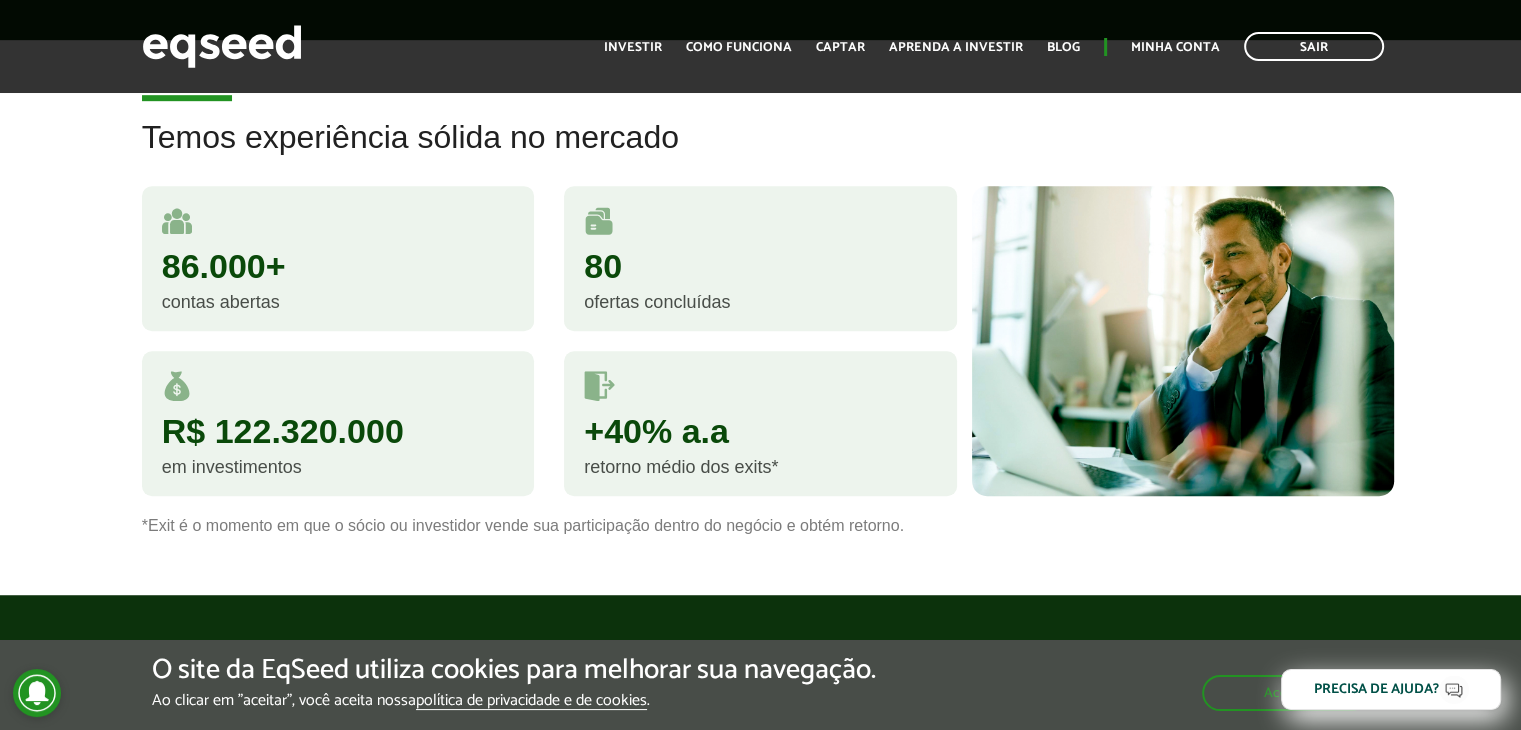 click on "+40% a.a" at bounding box center [760, 431] 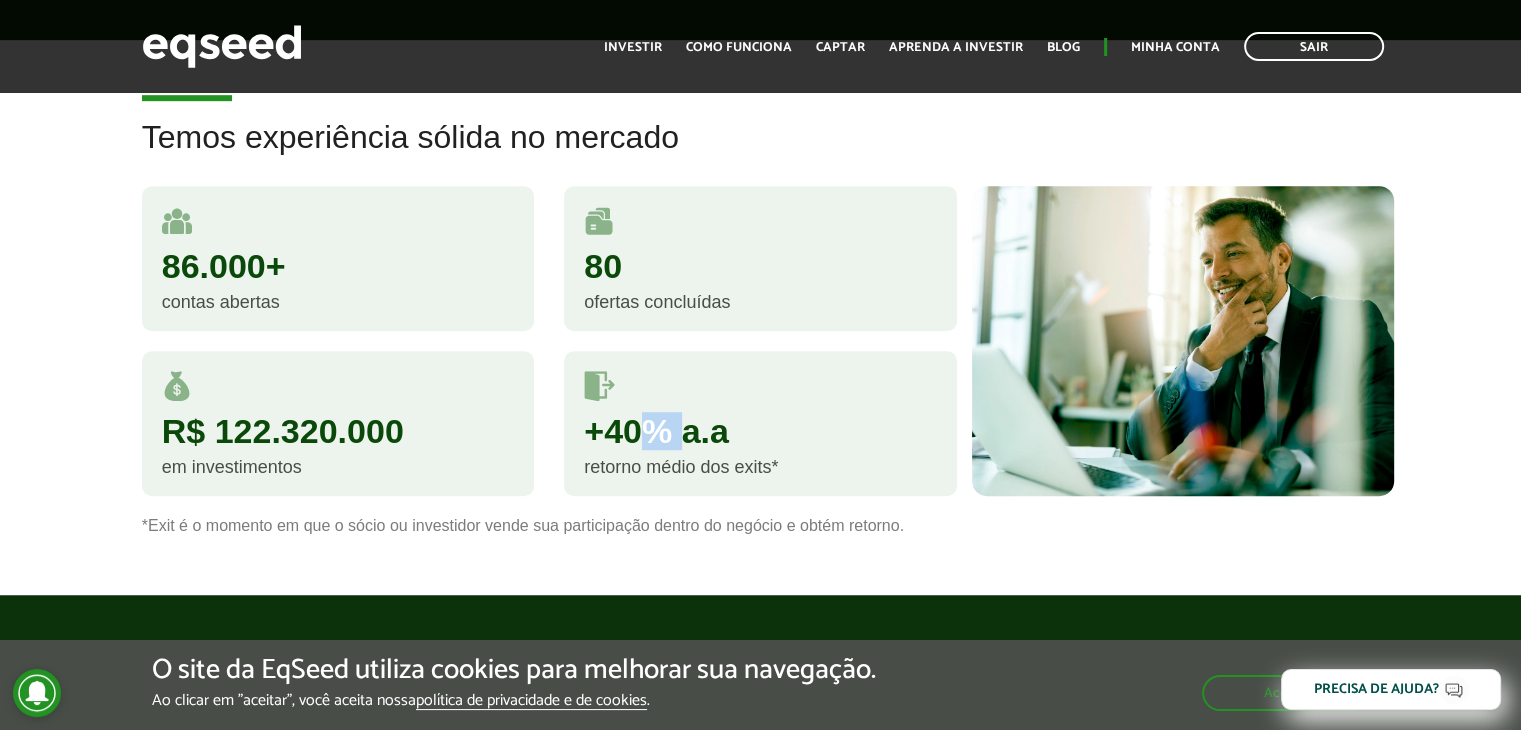 click on "+40% a.a" at bounding box center (760, 431) 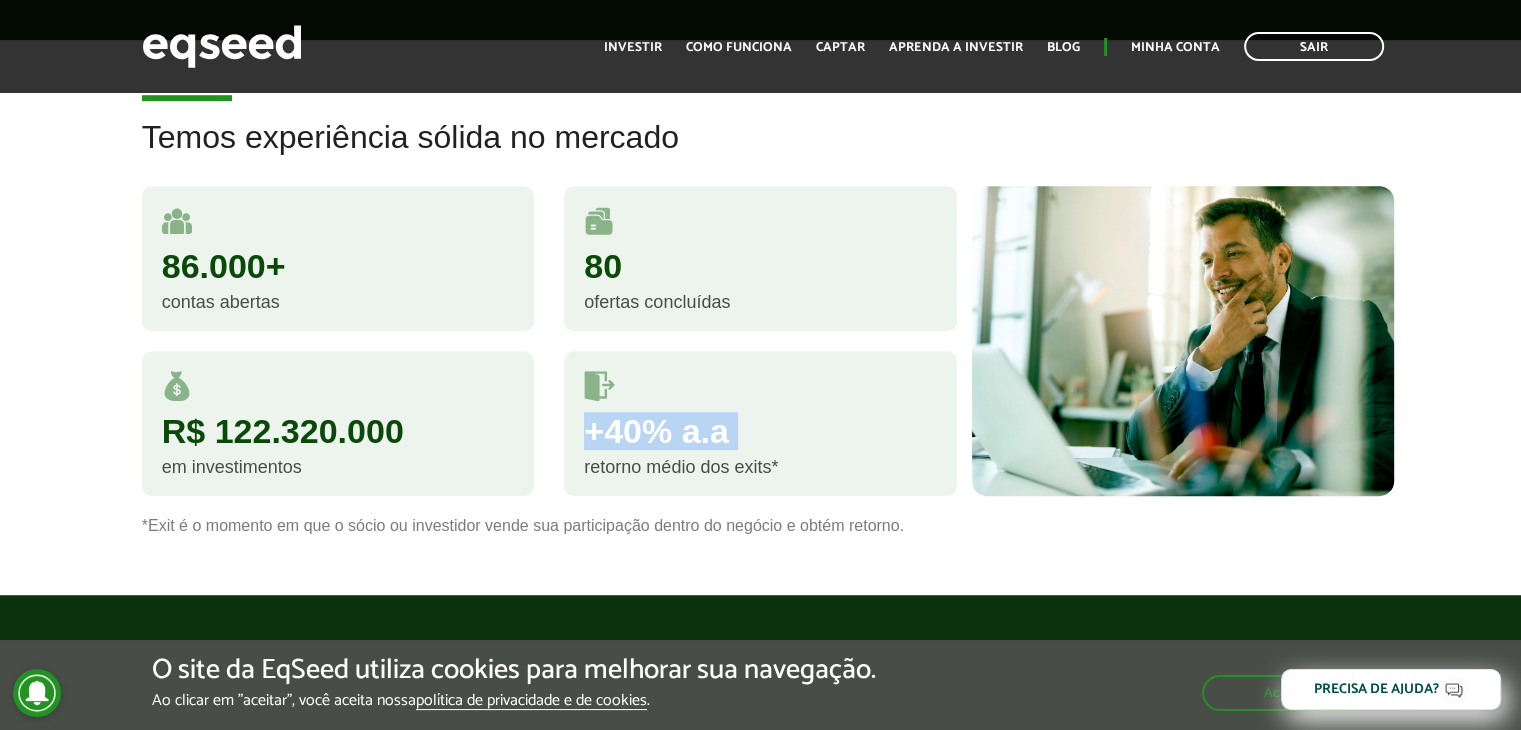 click on "+40% a.a" at bounding box center (760, 431) 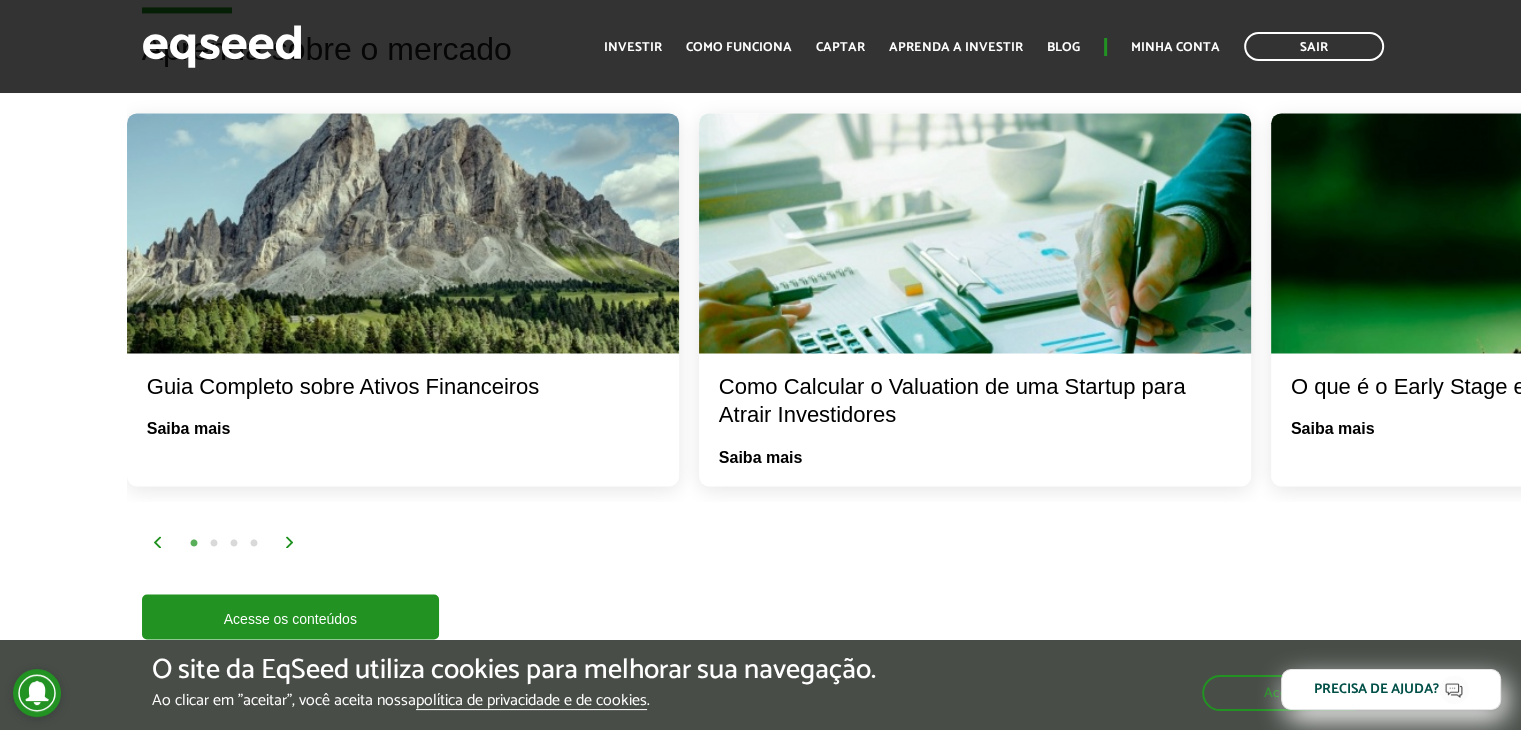 scroll, scrollTop: 3300, scrollLeft: 0, axis: vertical 